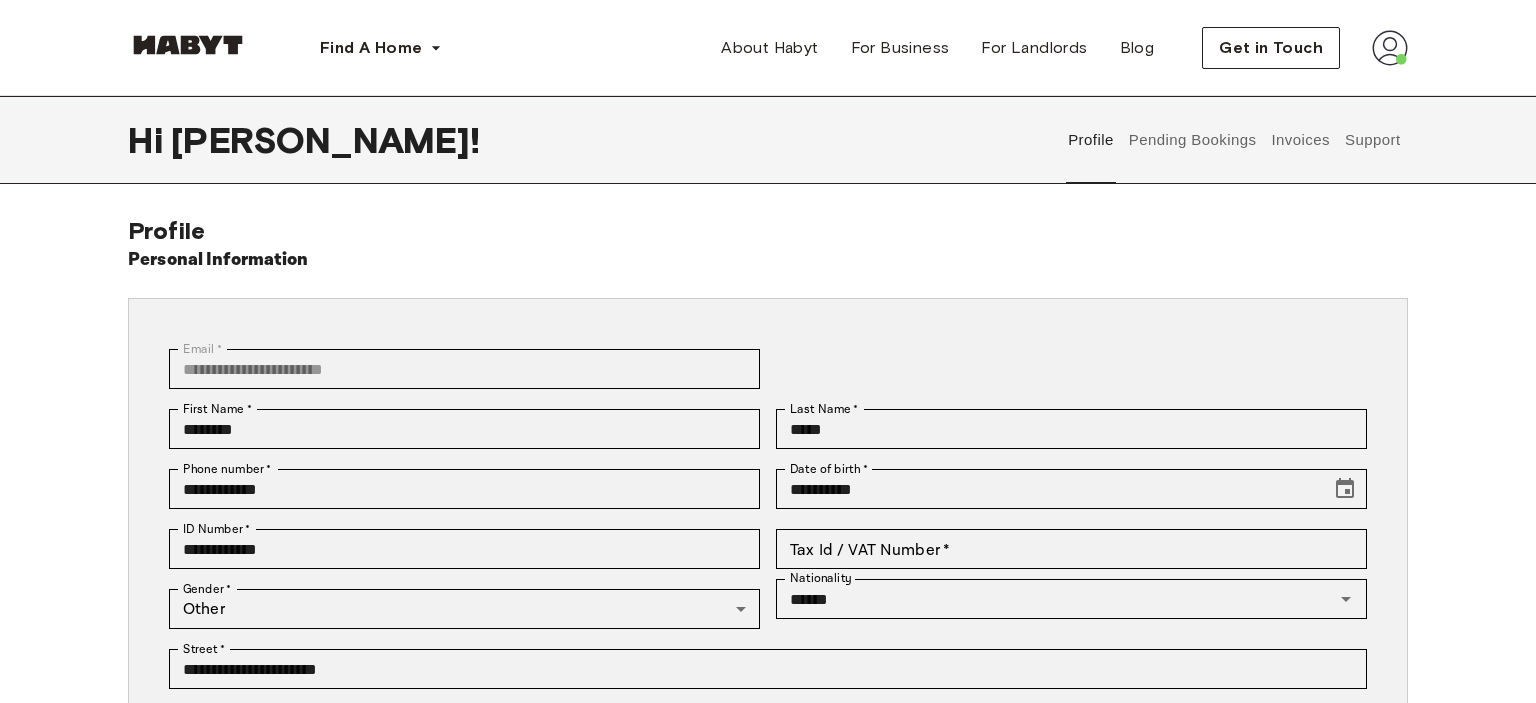 scroll, scrollTop: 1, scrollLeft: 0, axis: vertical 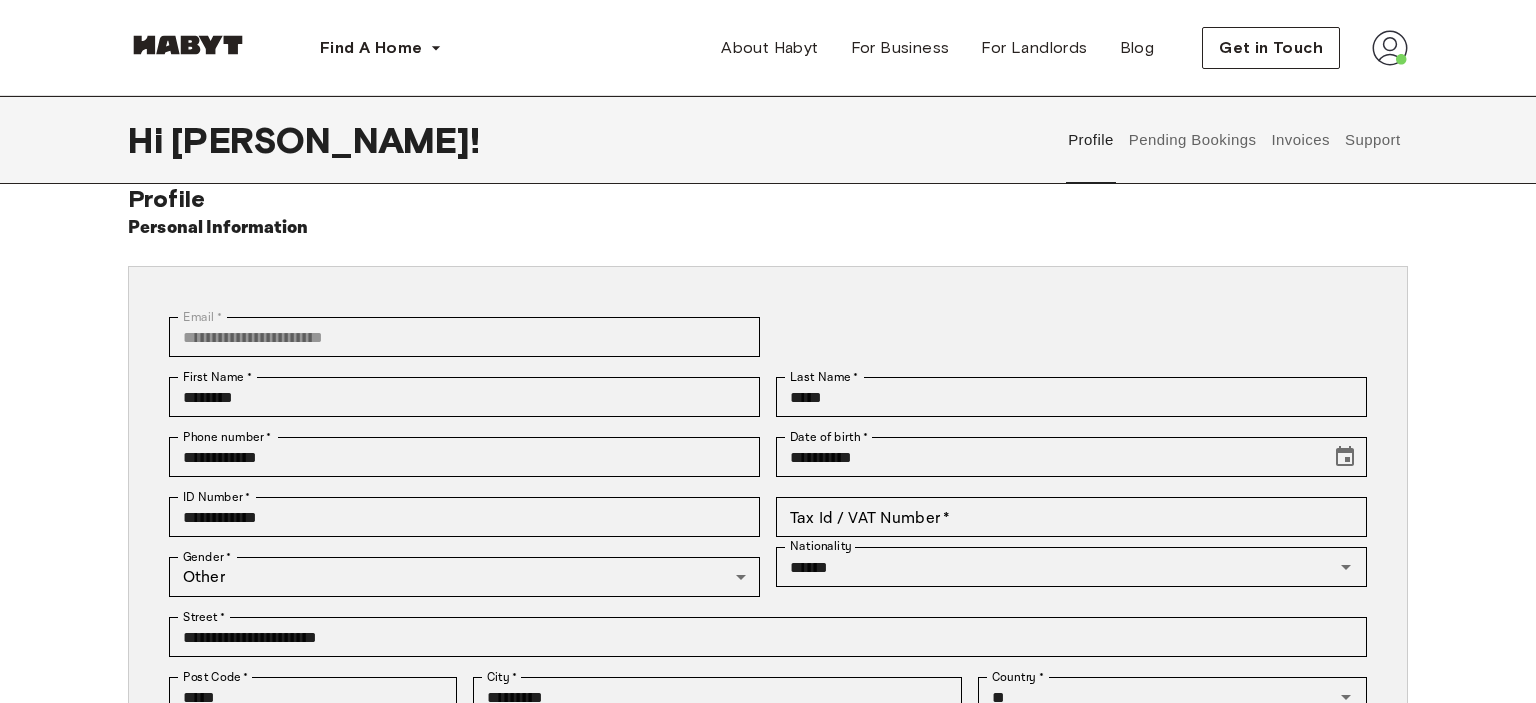 click at bounding box center [1390, 48] 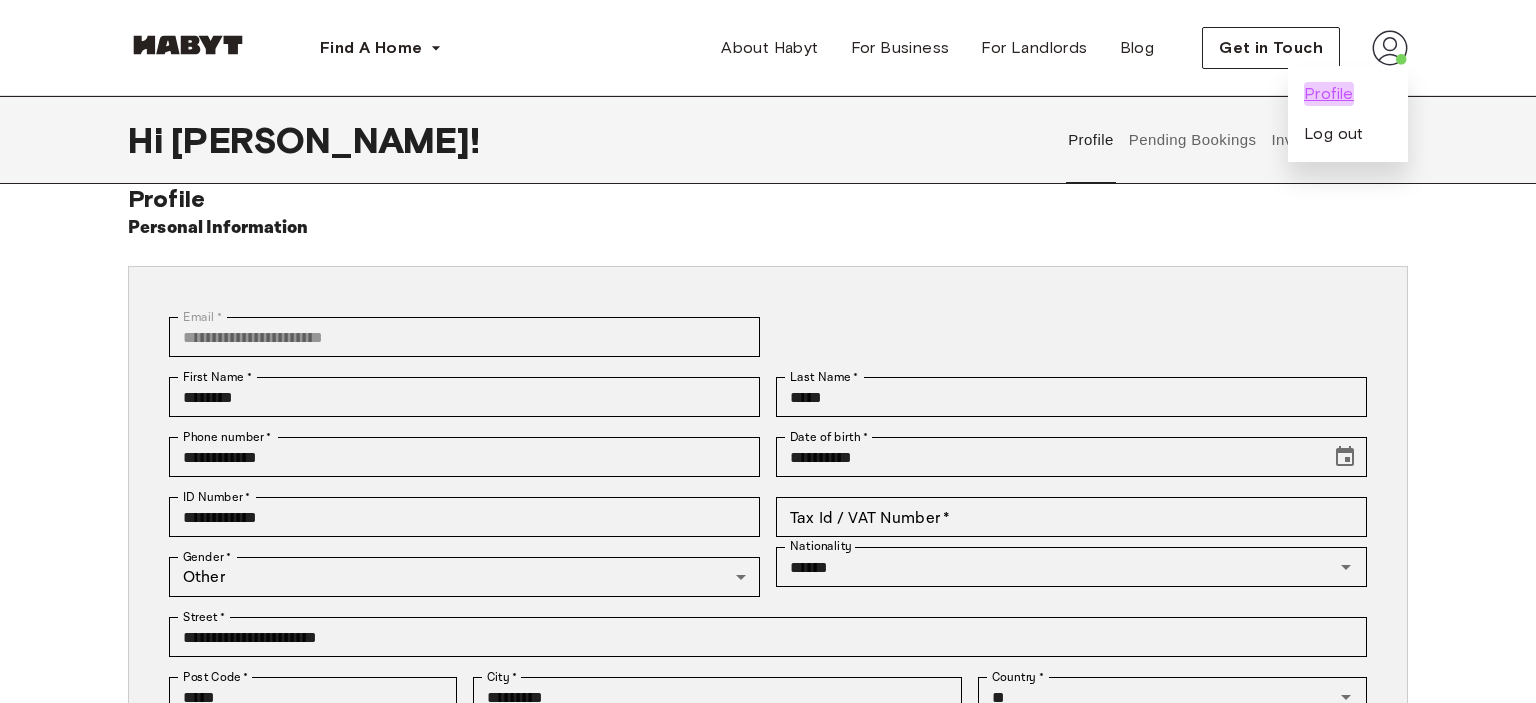 click on "Profile" at bounding box center [1329, 94] 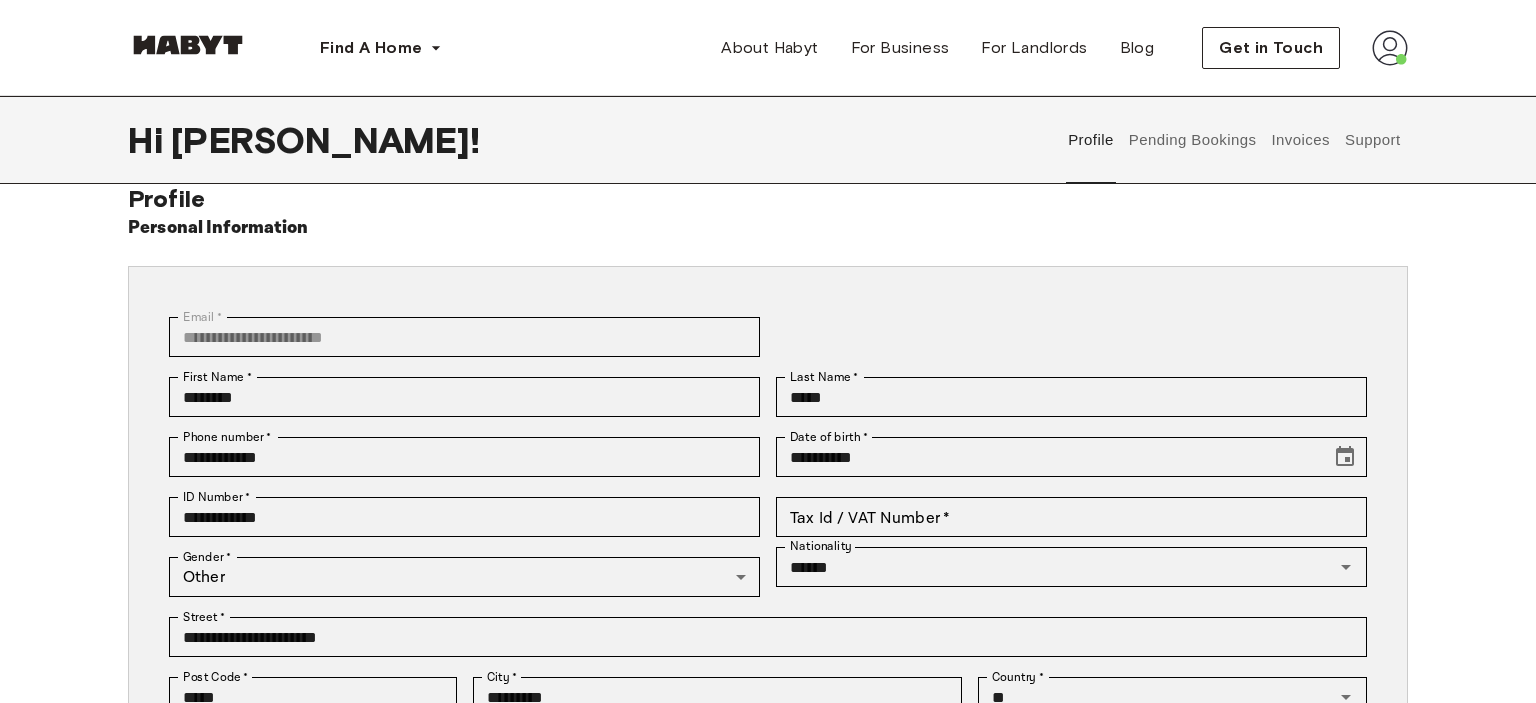 scroll, scrollTop: 0, scrollLeft: 0, axis: both 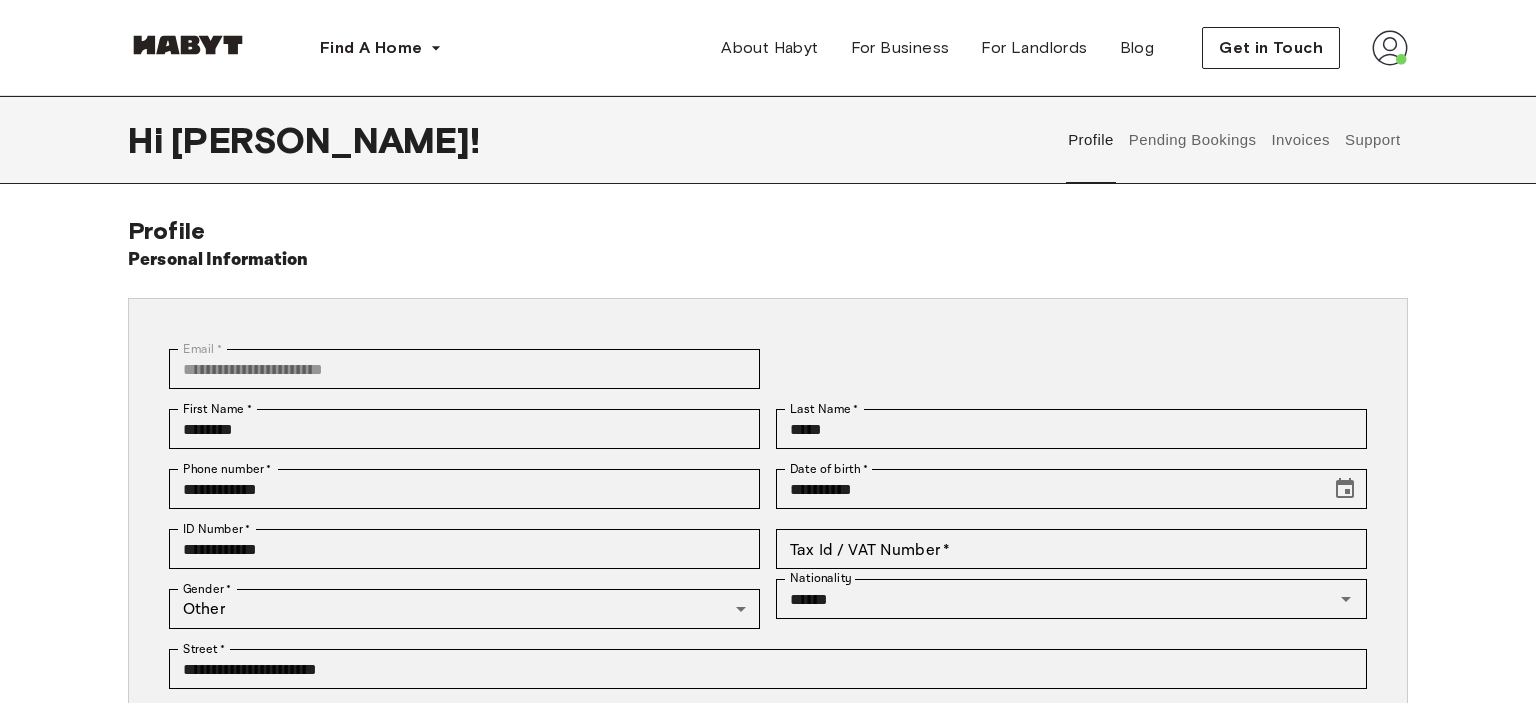 click on "Pending Bookings" at bounding box center (1192, 140) 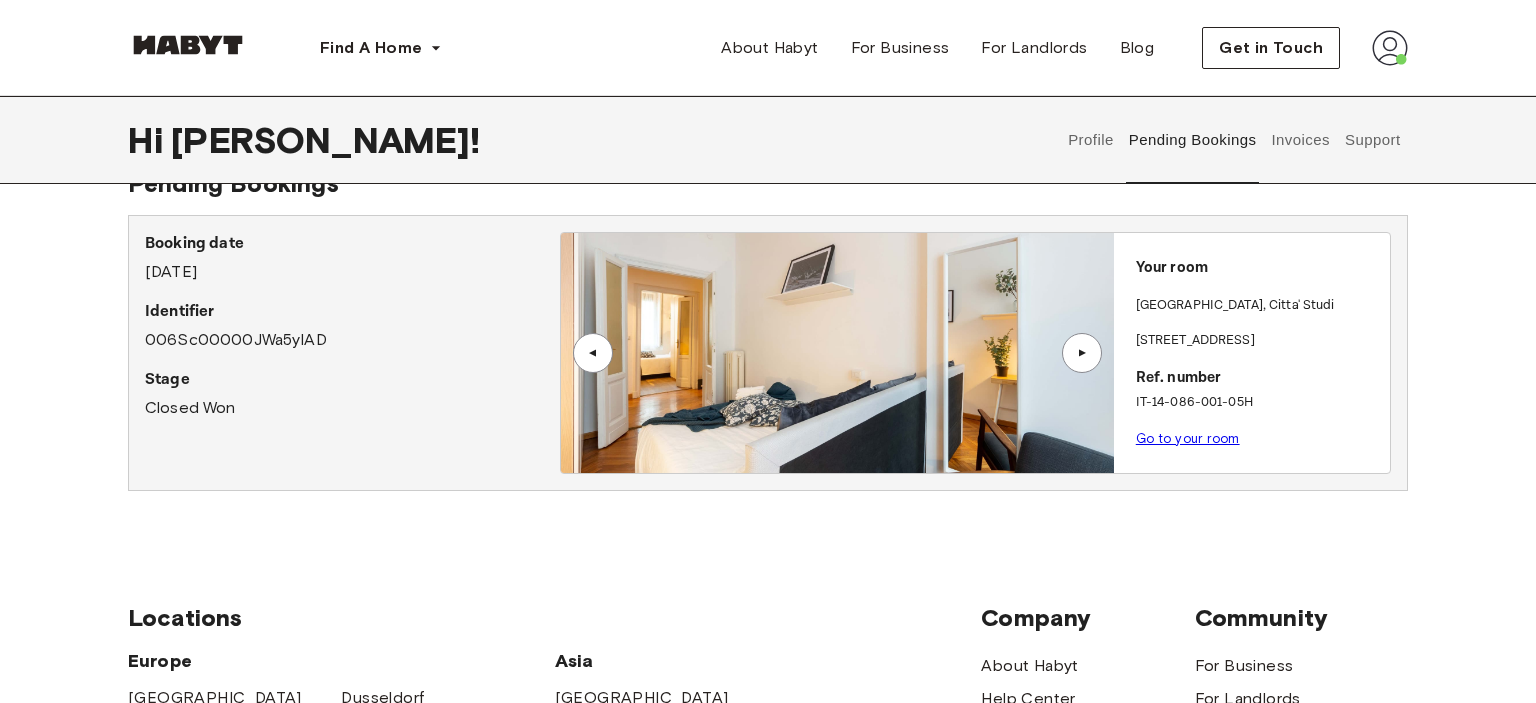 scroll, scrollTop: 48, scrollLeft: 0, axis: vertical 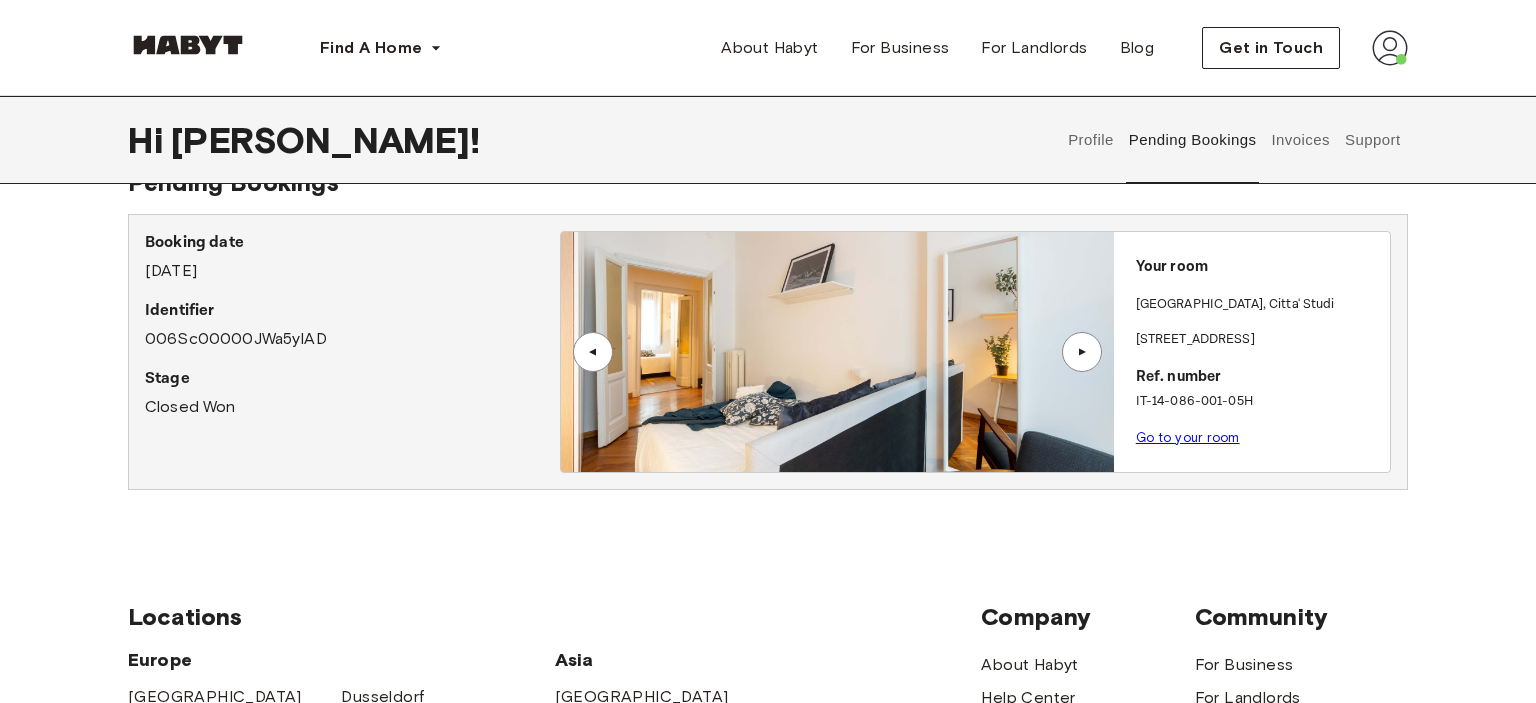 click on "▲" at bounding box center [1082, 352] 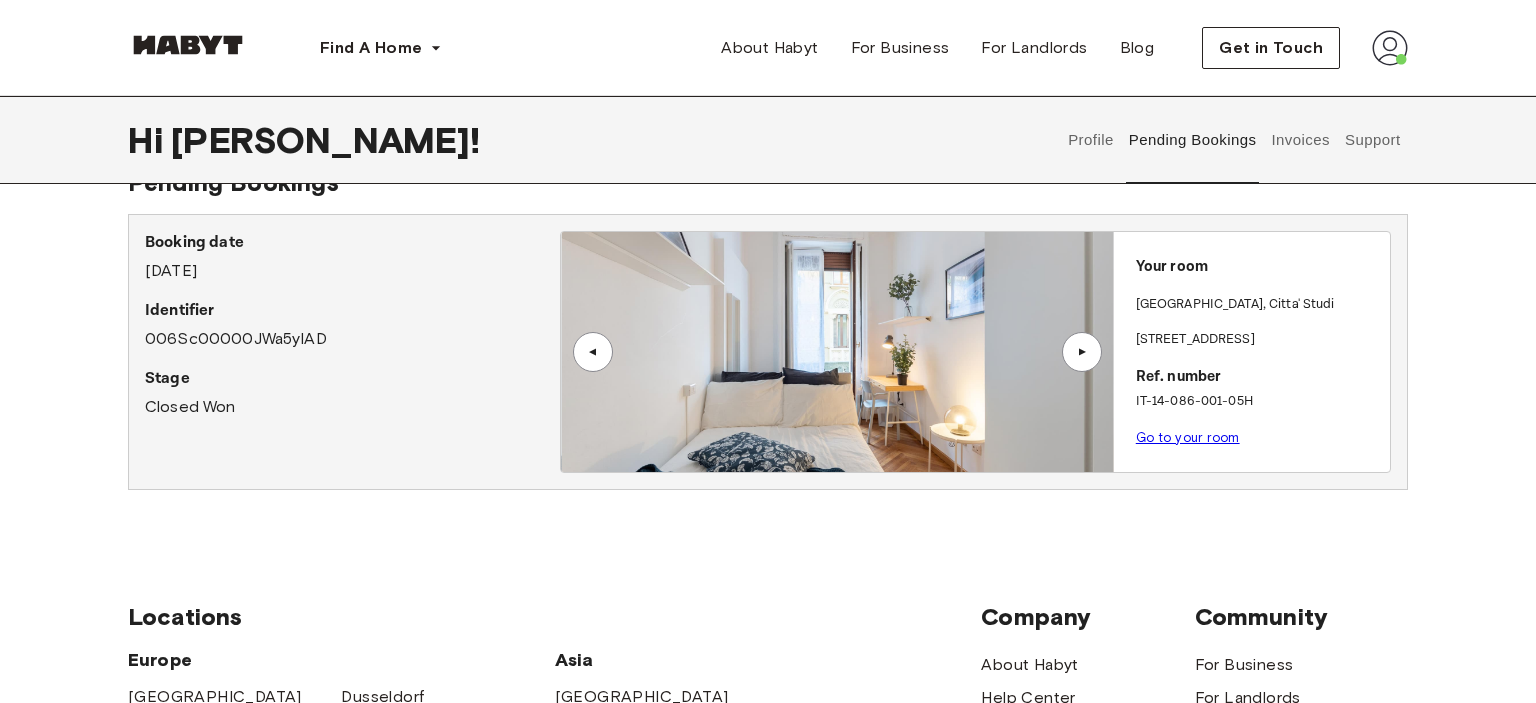 click on "▲" at bounding box center [1082, 352] 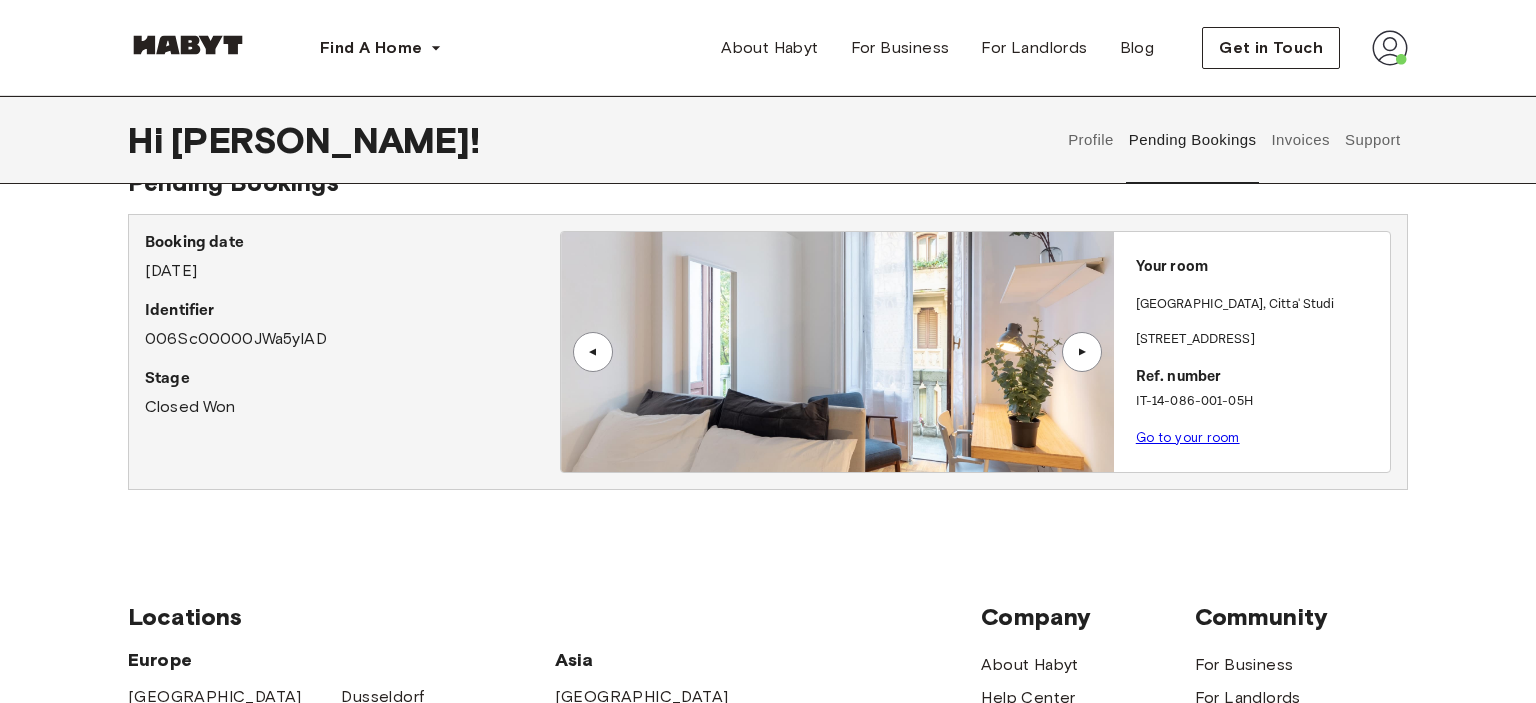 click on "▲" at bounding box center [1082, 352] 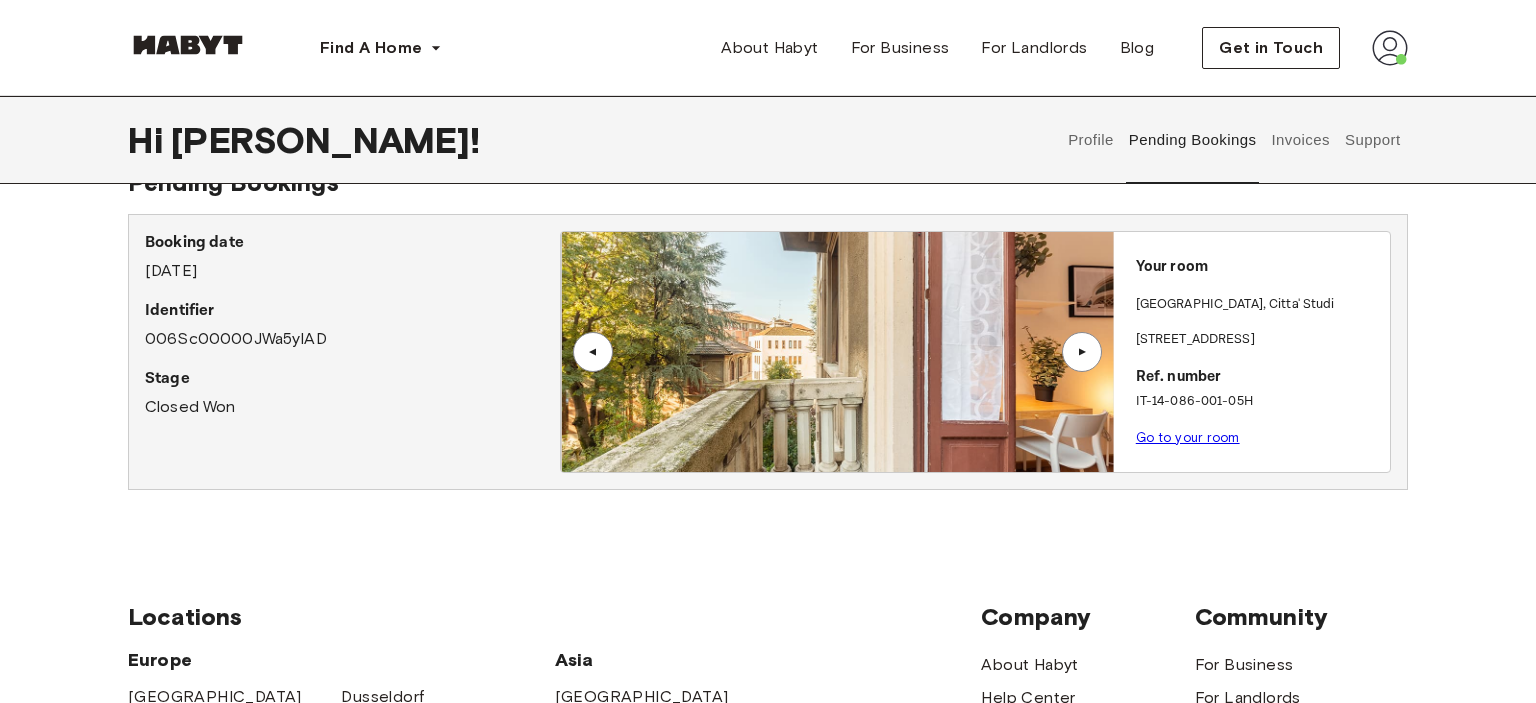 click on "▲" at bounding box center [1082, 352] 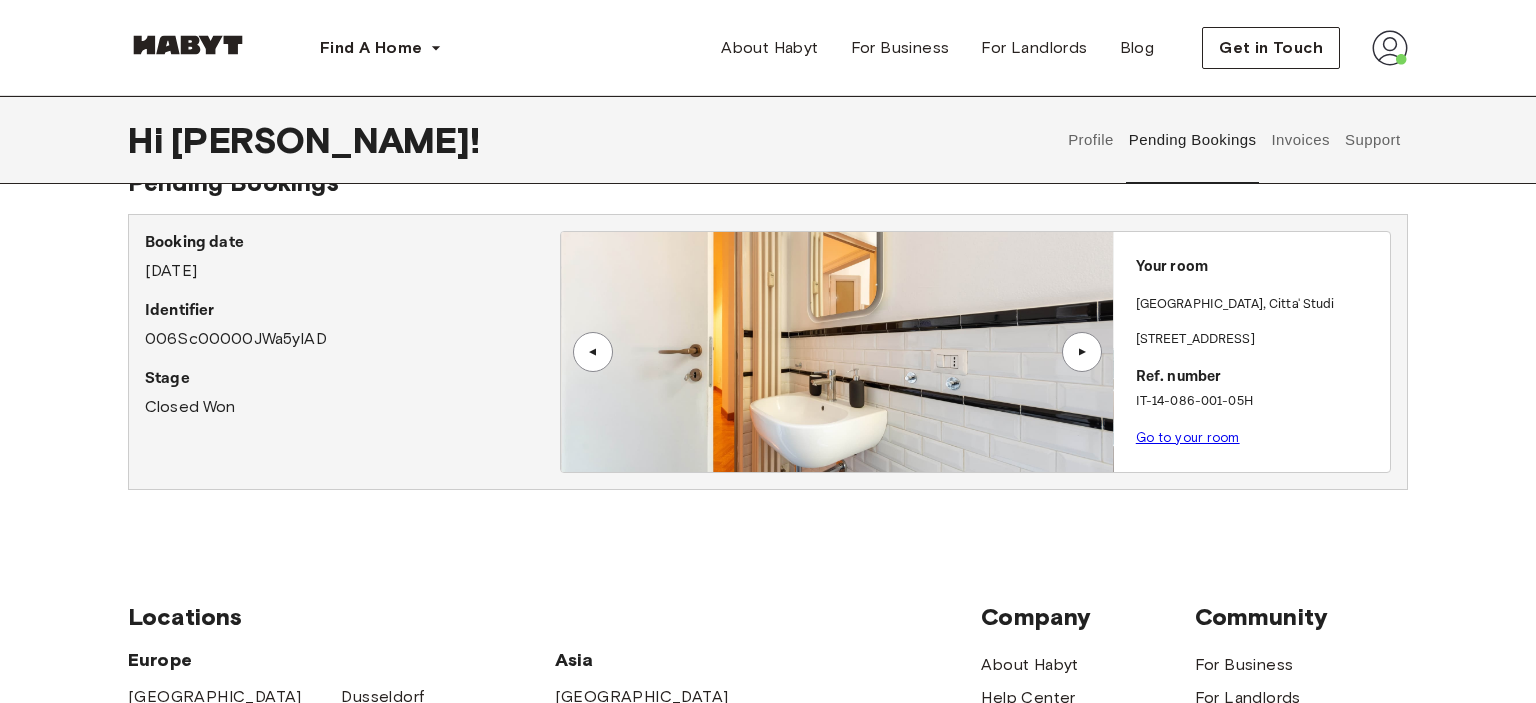 click on "▲" at bounding box center [1082, 352] 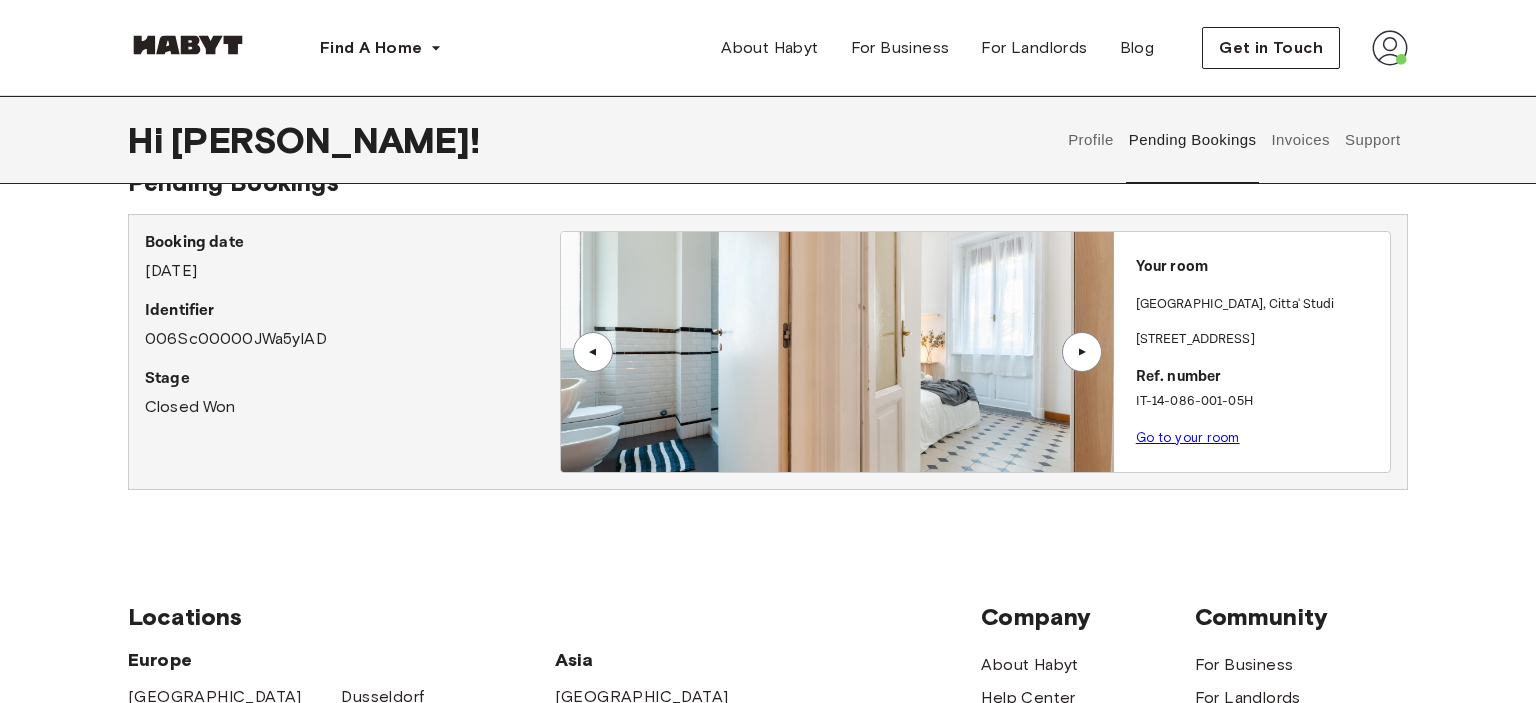 click on "▲" at bounding box center [1082, 352] 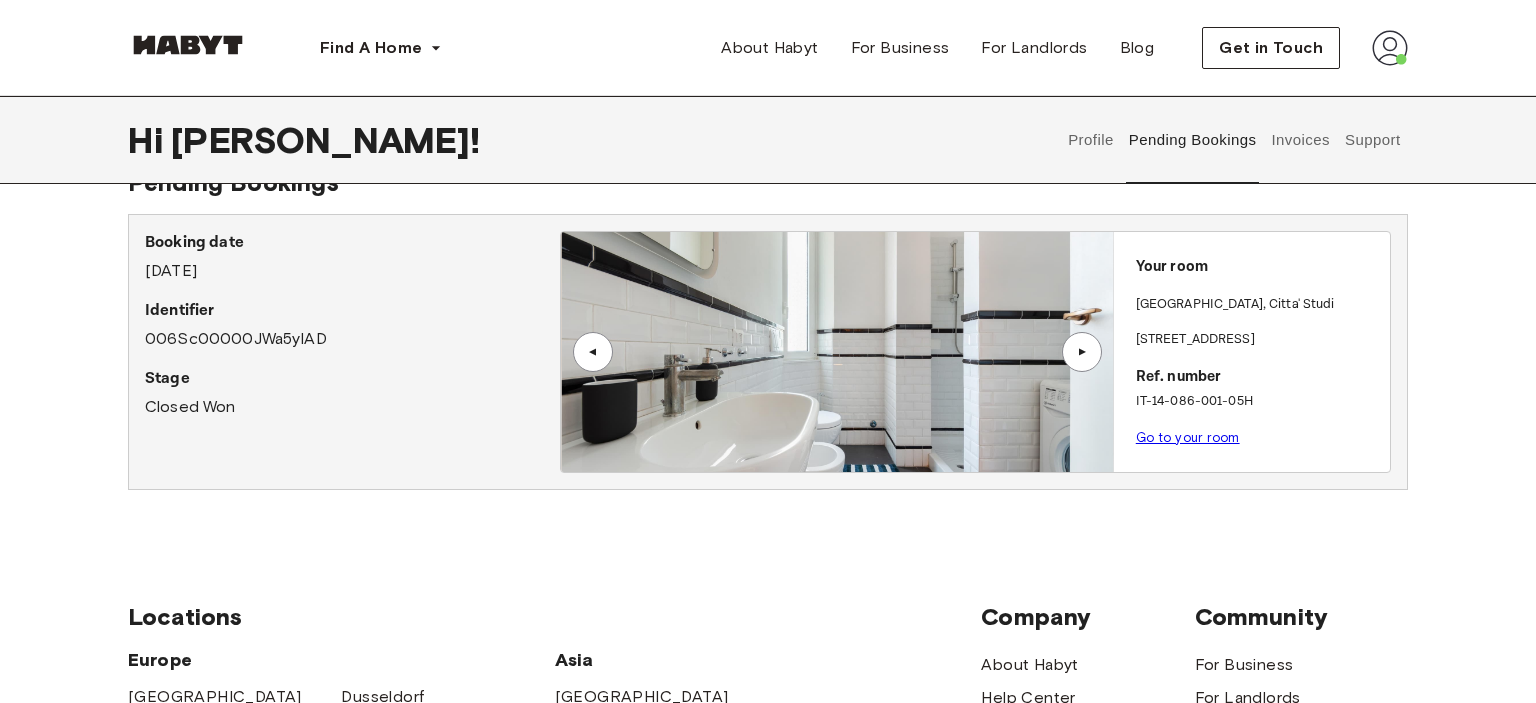 click on "▲" at bounding box center (1082, 352) 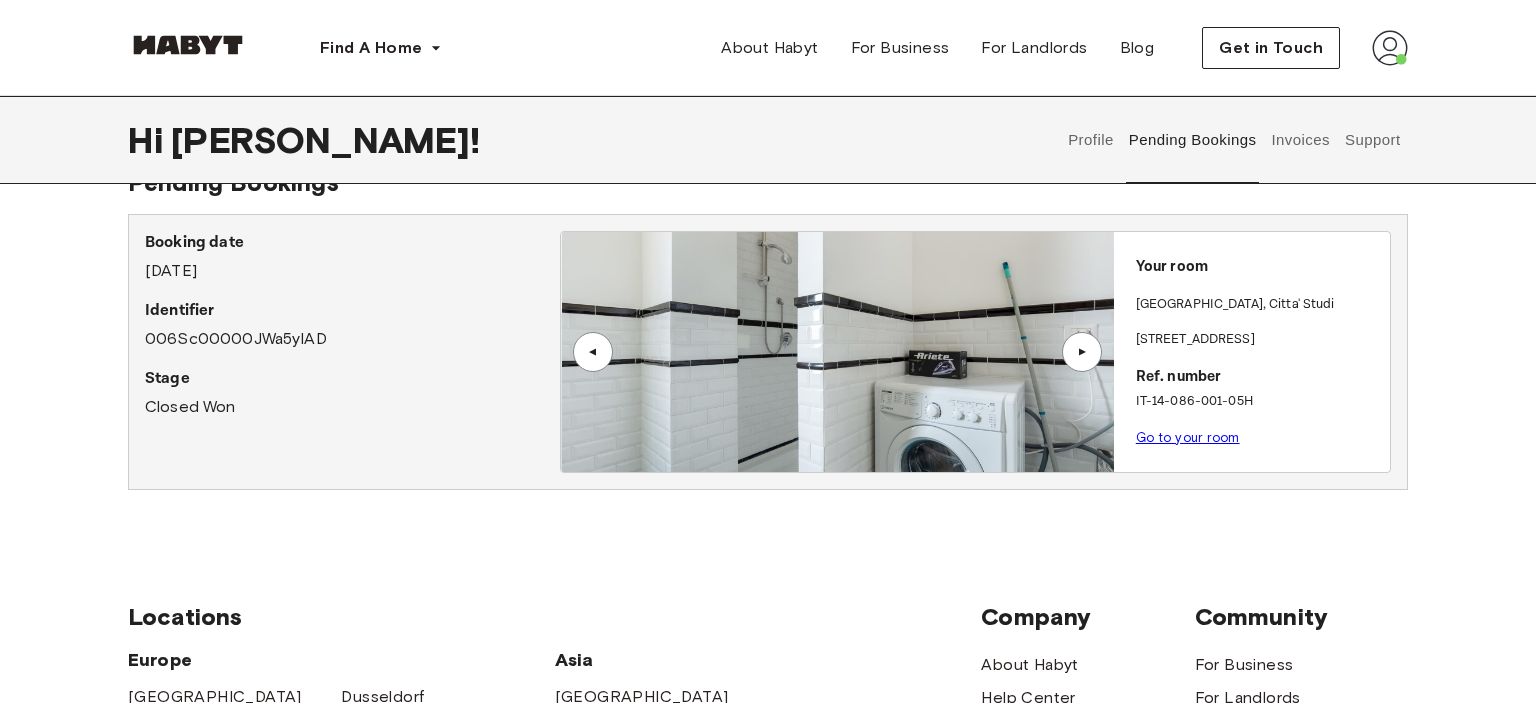 click on "▲" at bounding box center (1082, 352) 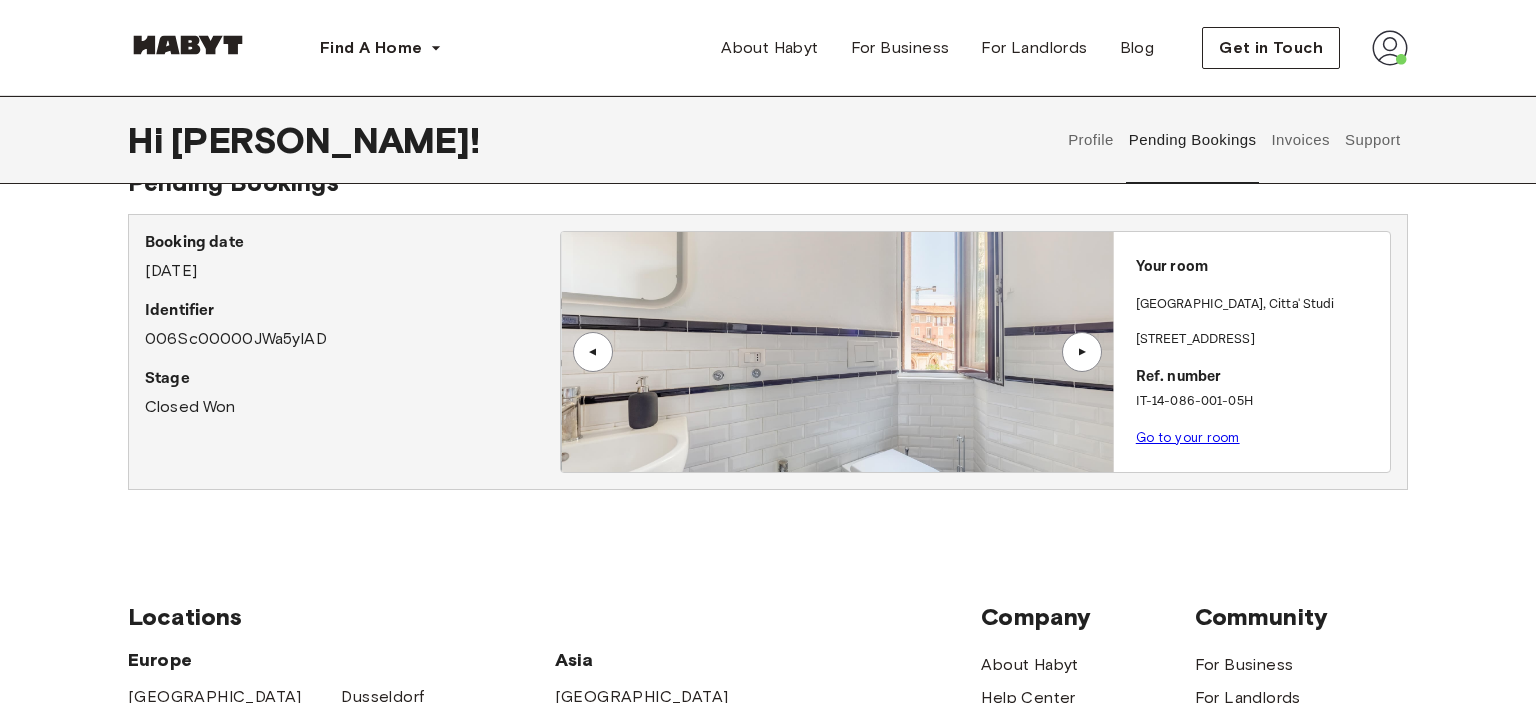 click on "▲" at bounding box center (593, 352) 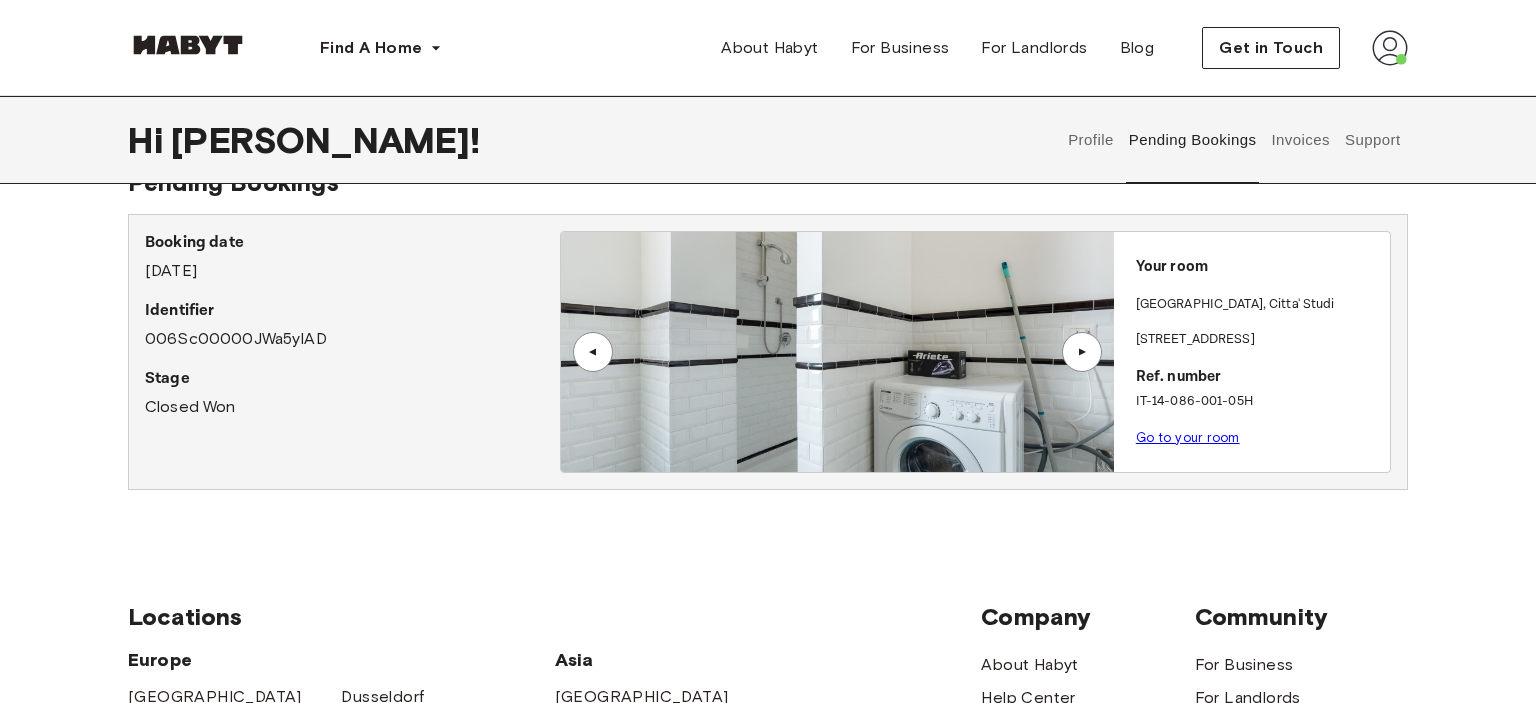 click on "▲" at bounding box center [1082, 352] 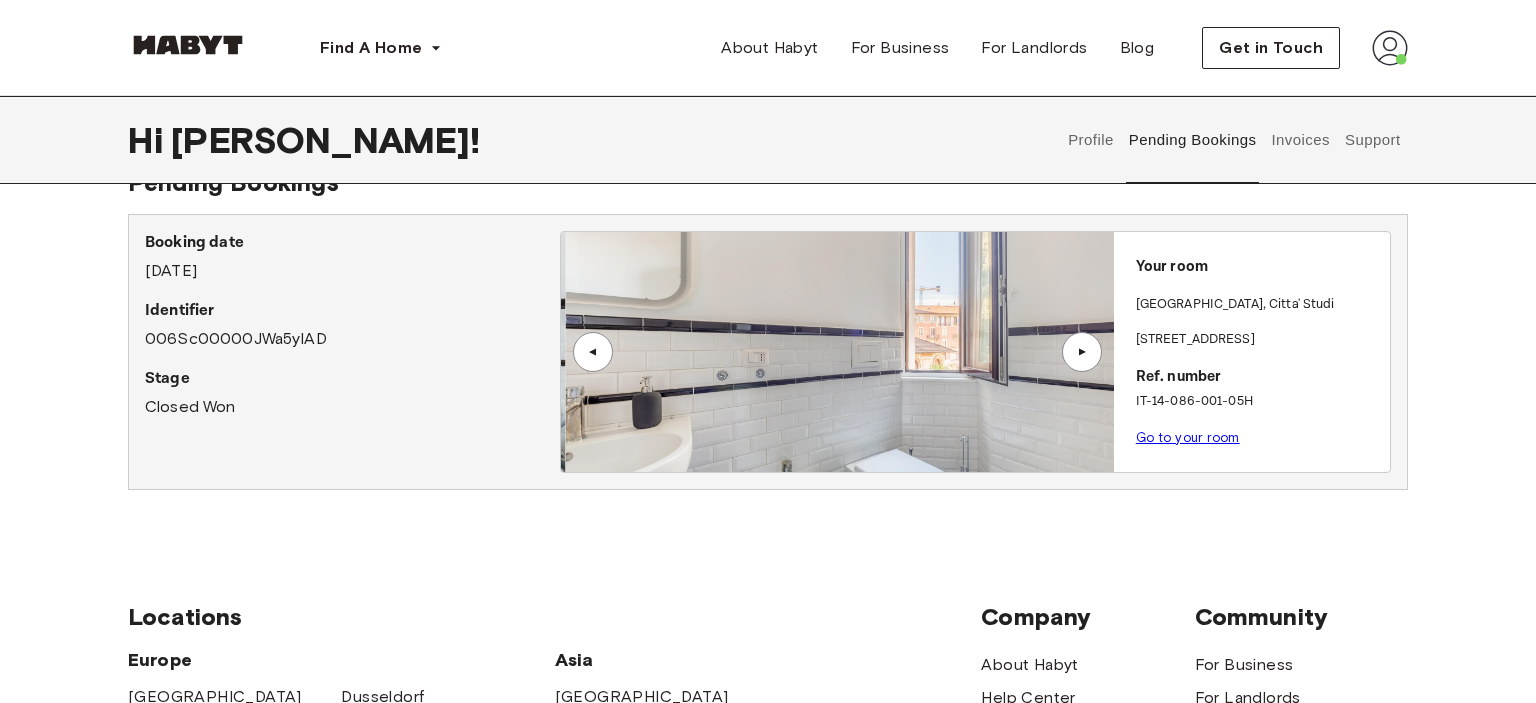 click on "▲" at bounding box center [1082, 352] 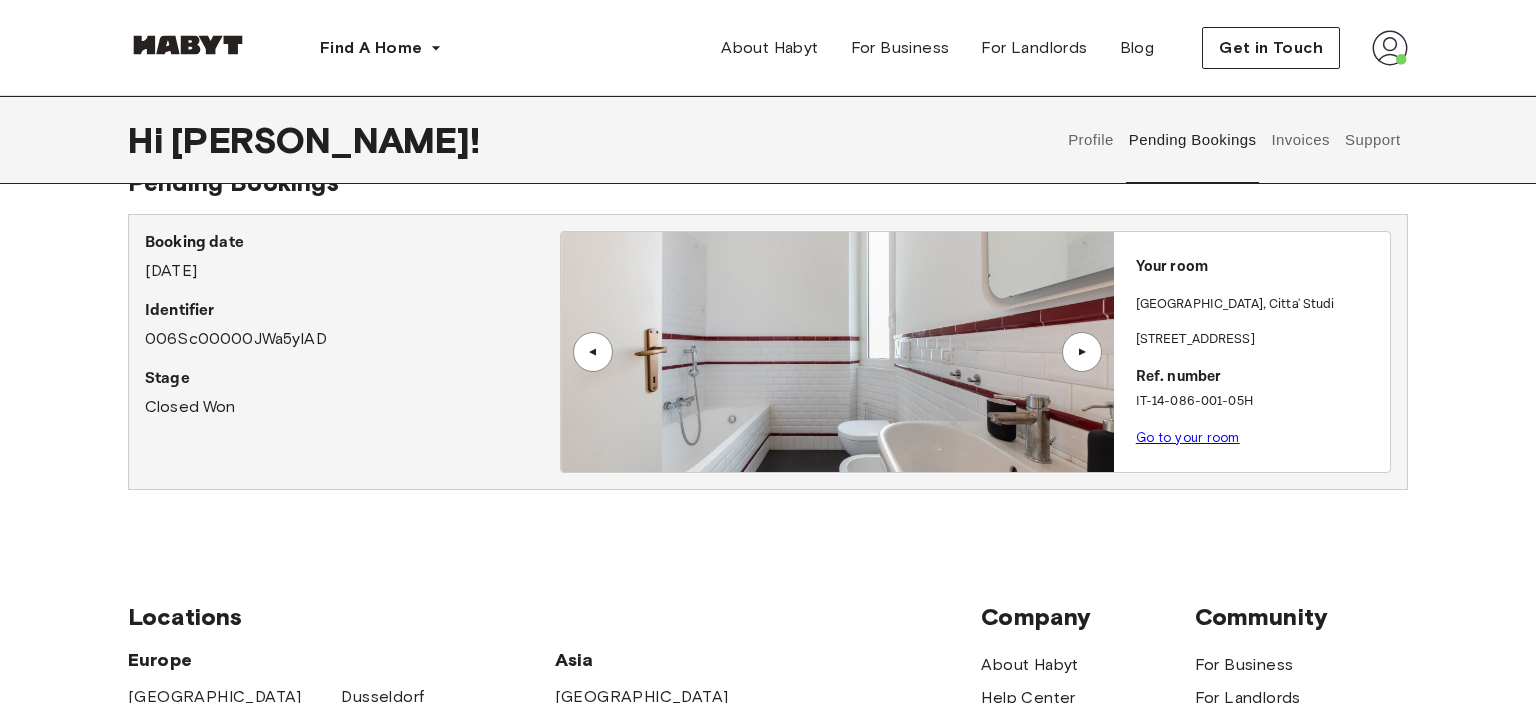 click on "▲" at bounding box center (1082, 352) 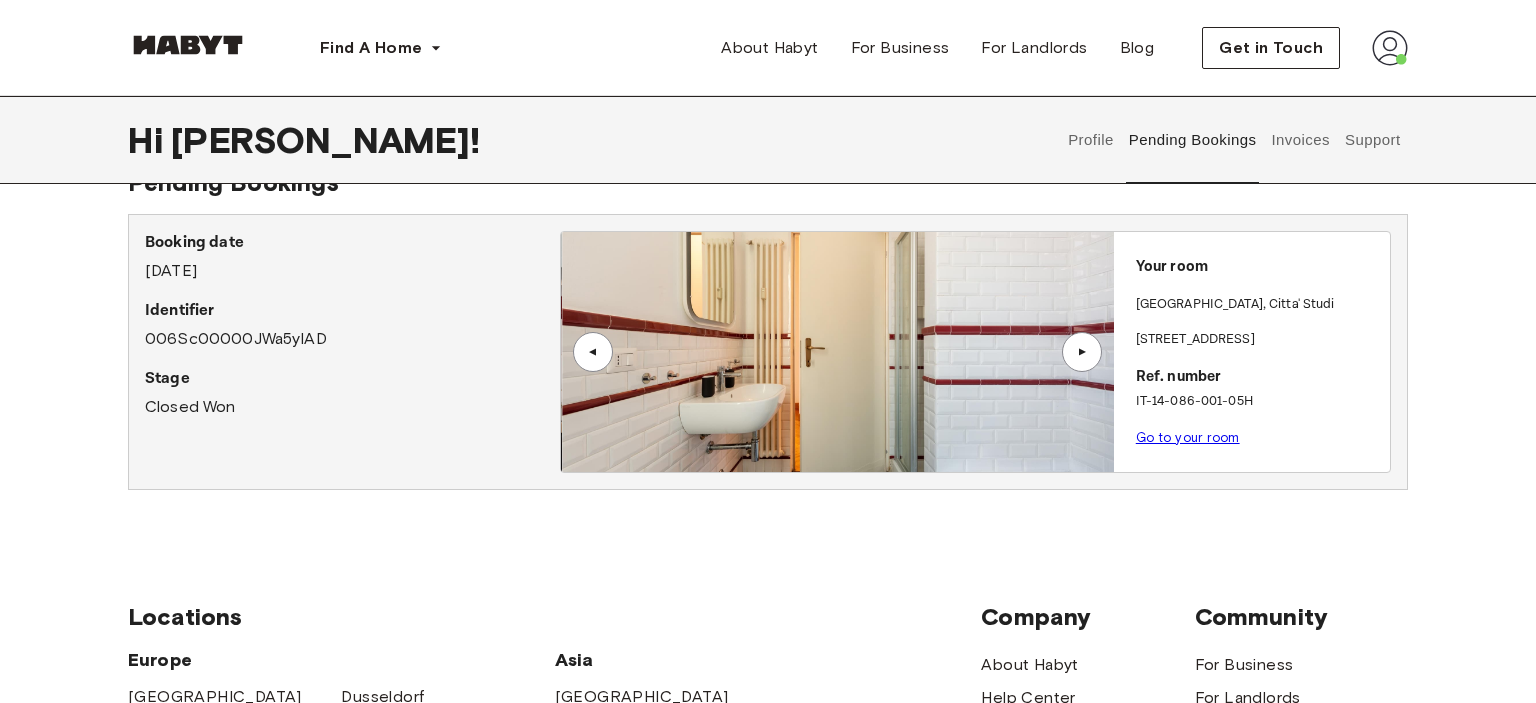click on "▲" at bounding box center [1082, 352] 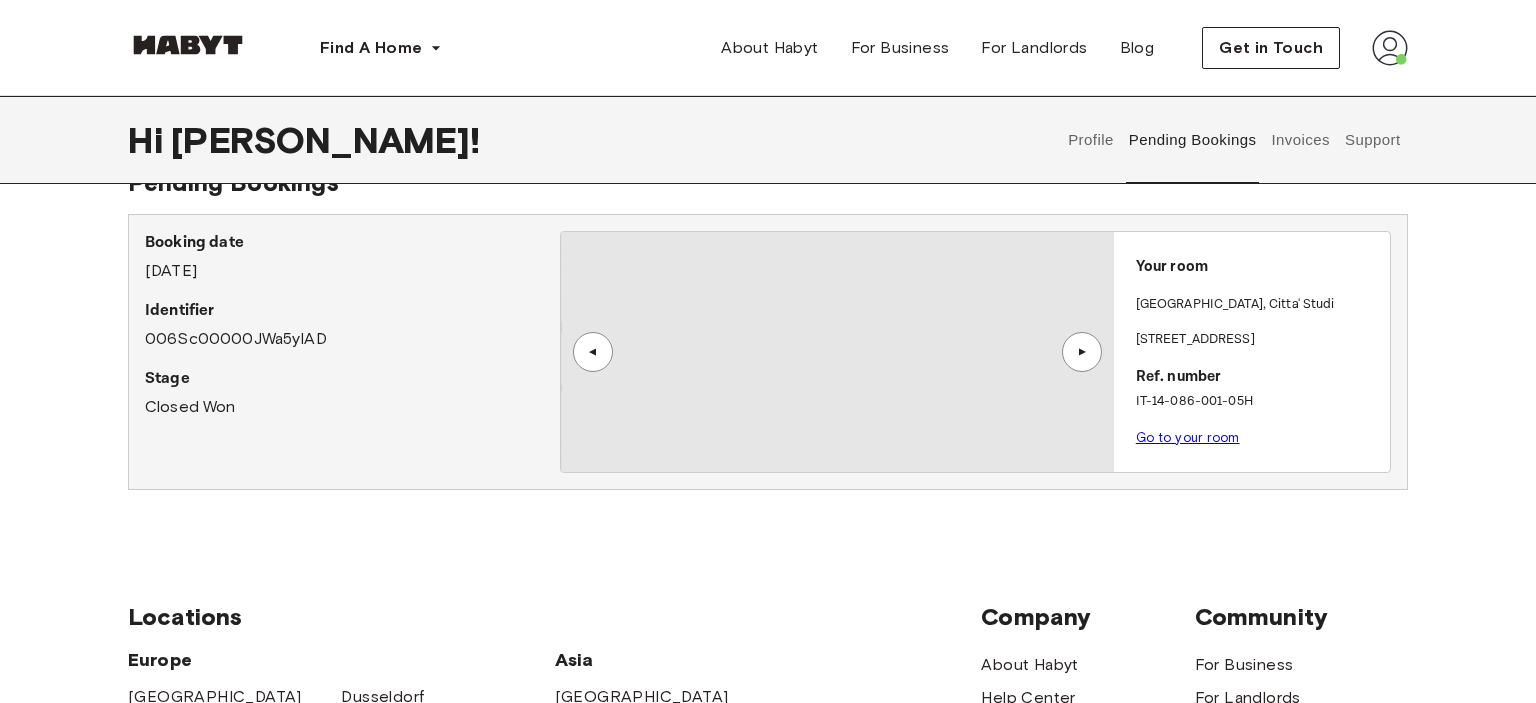click on "▲" at bounding box center (1082, 352) 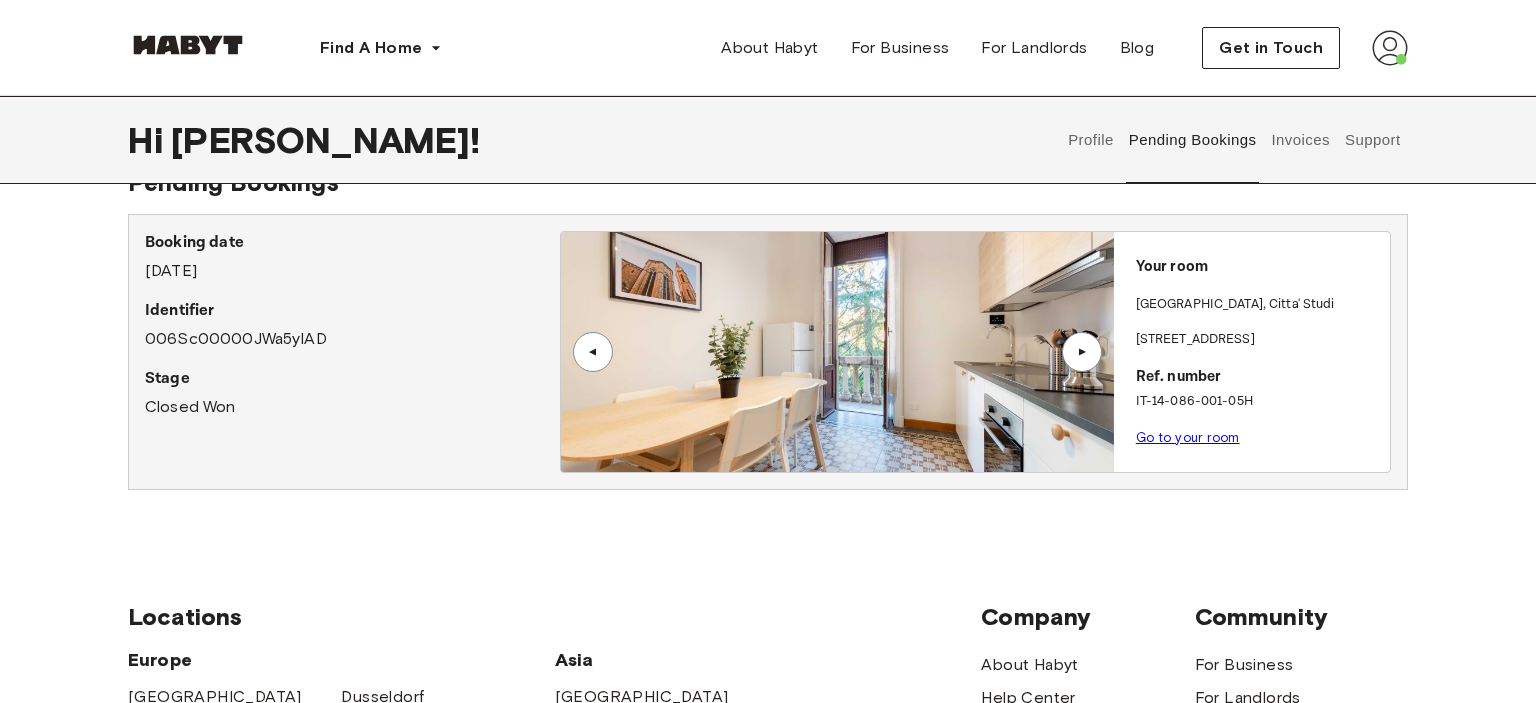 click on "▲" at bounding box center (1082, 352) 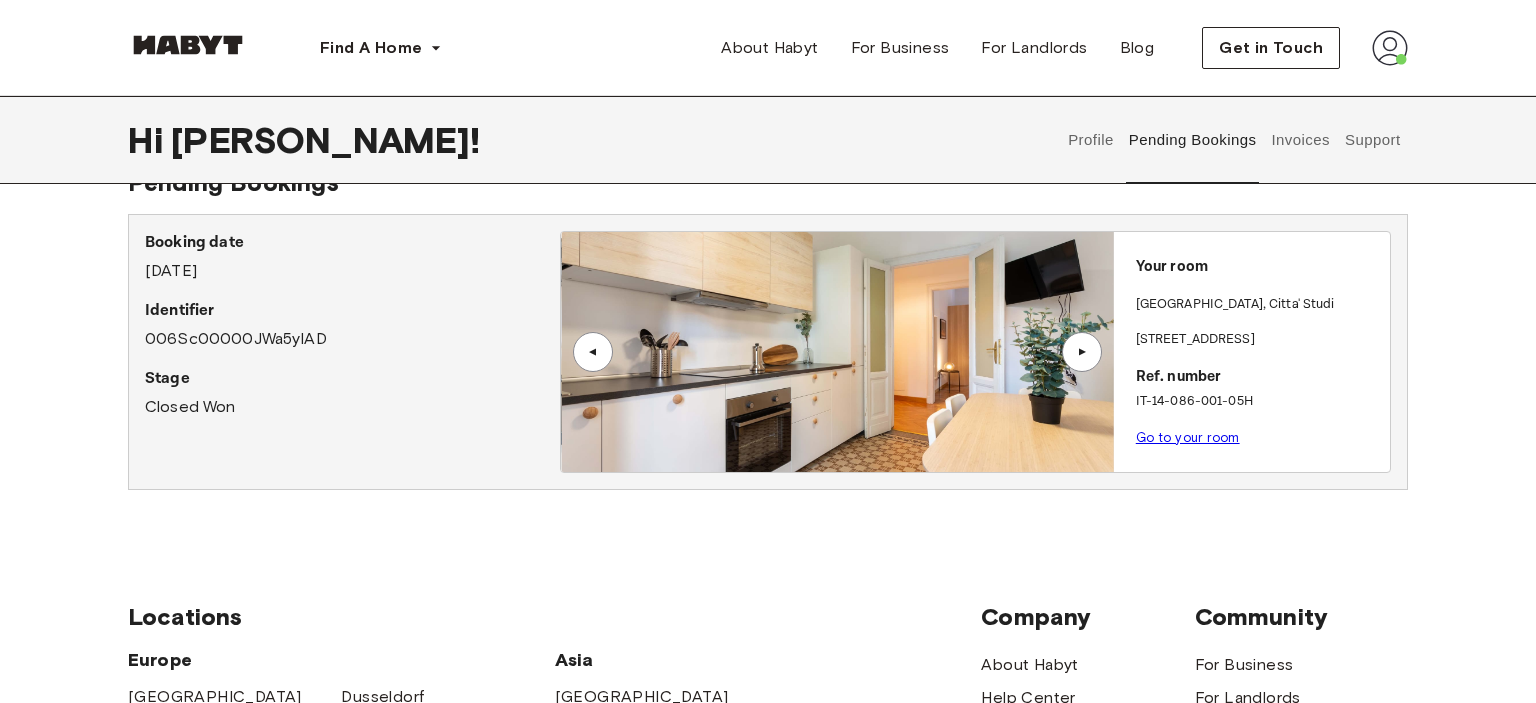 click on "▲" at bounding box center [1082, 352] 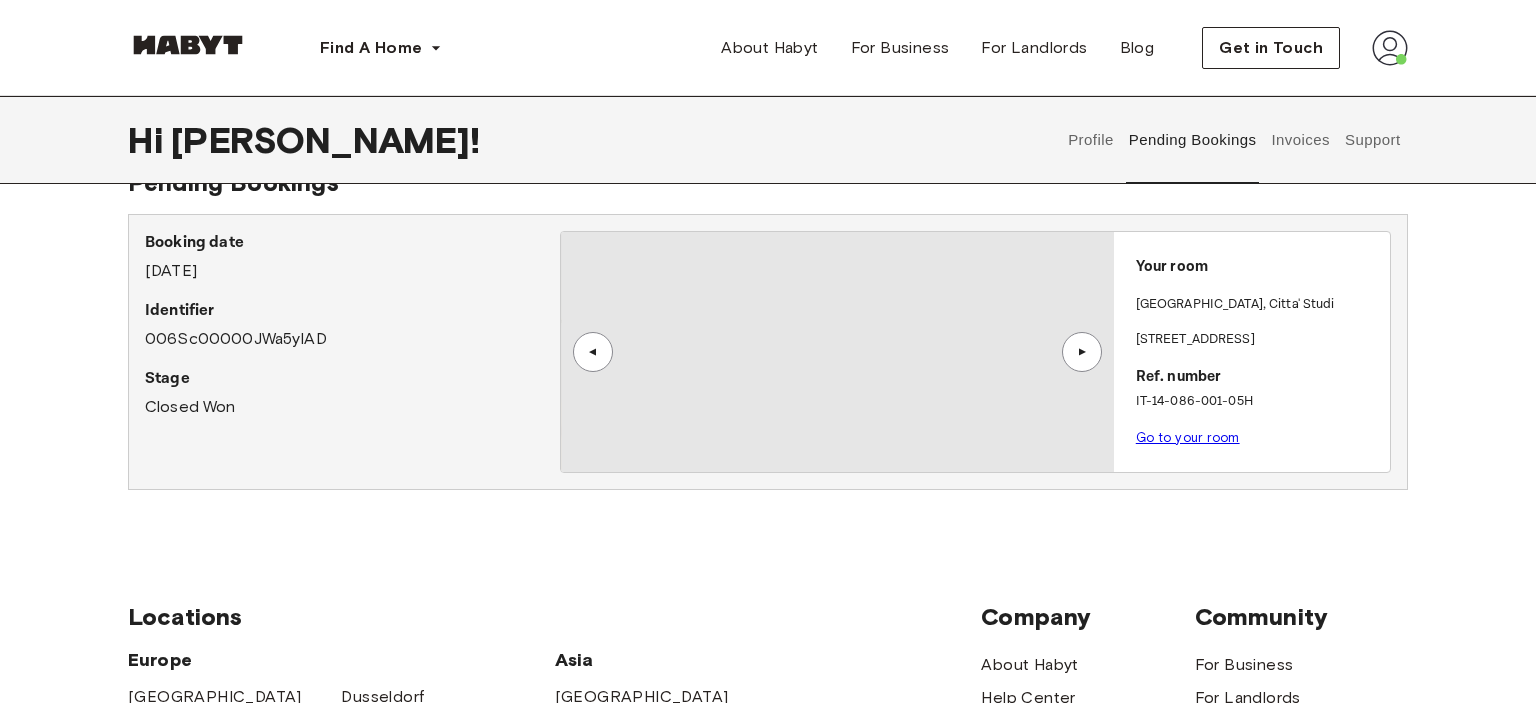 click on "▲" at bounding box center [1082, 352] 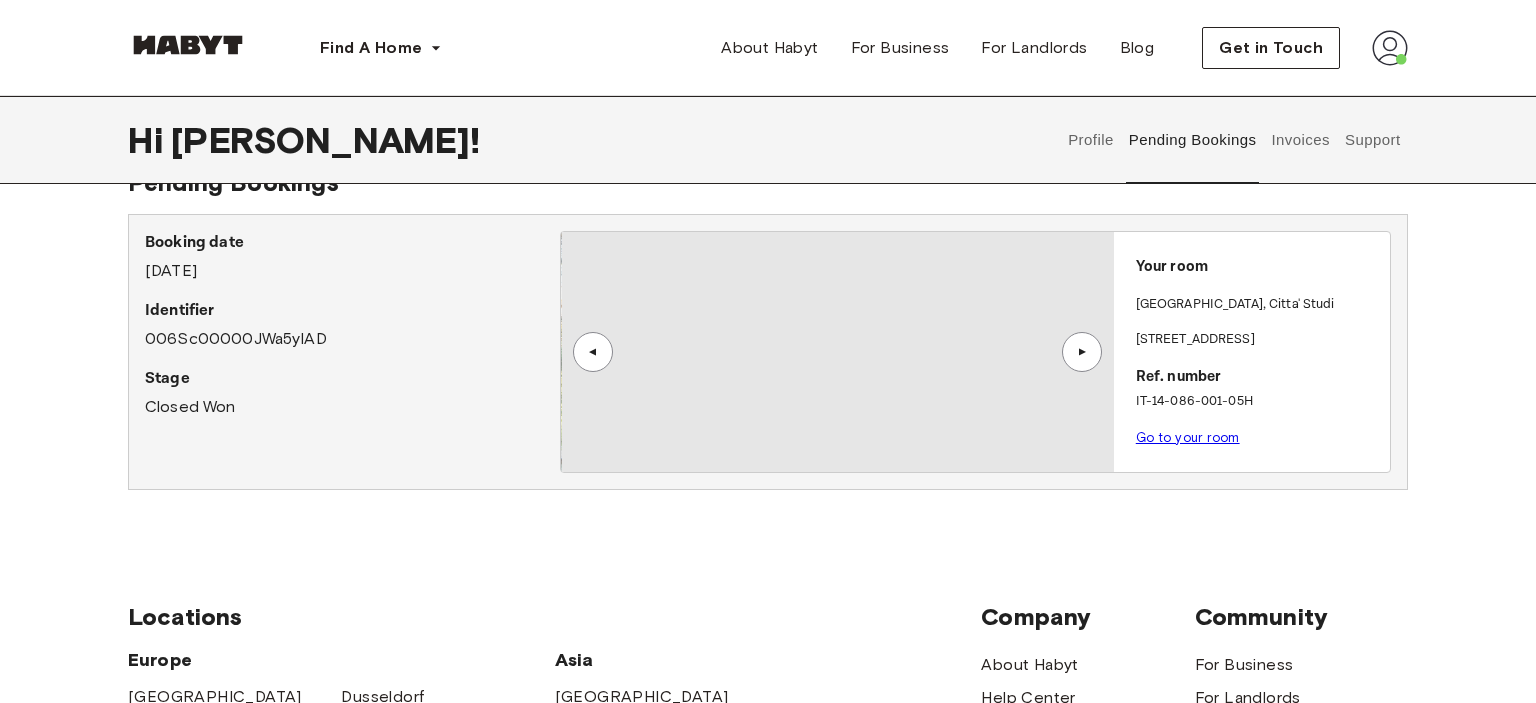 click on "▲" at bounding box center (1082, 352) 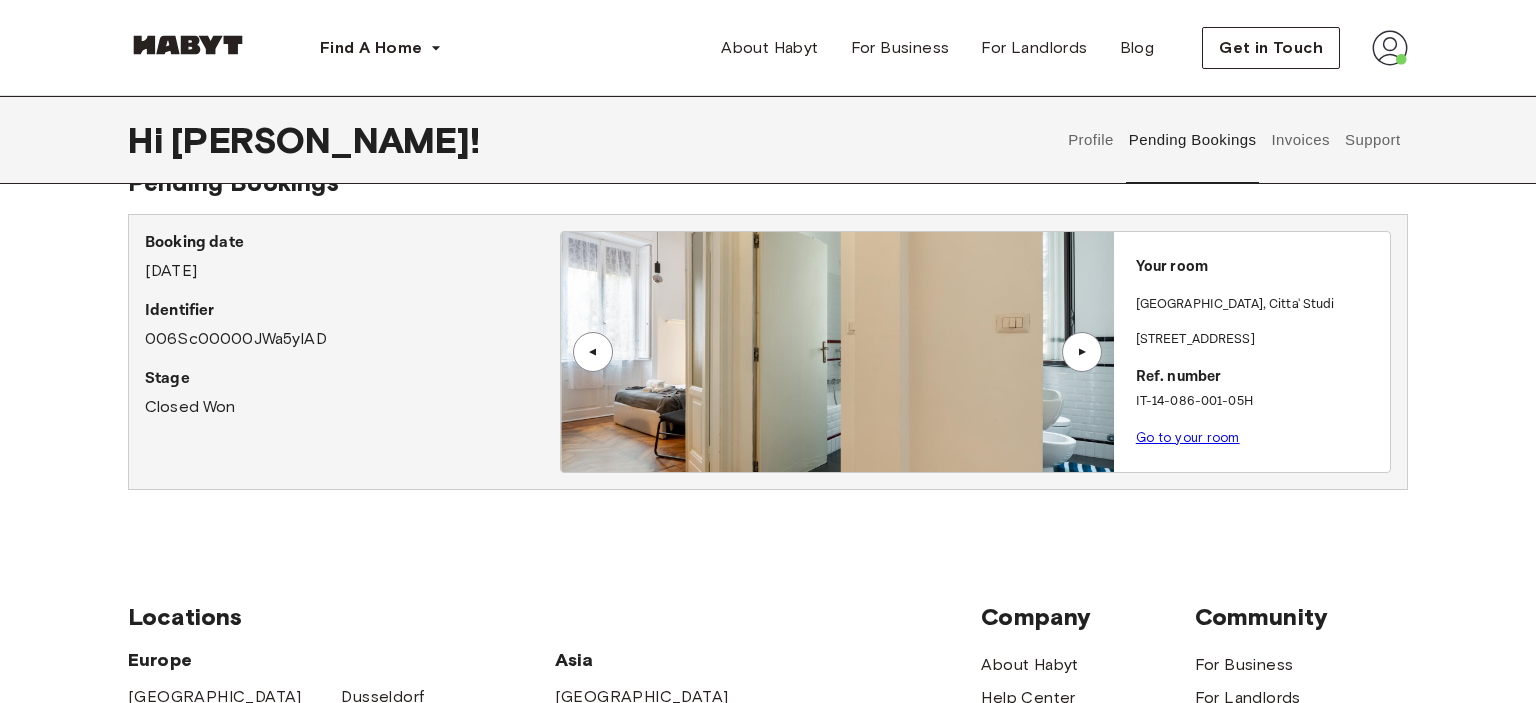 click on "▲" at bounding box center [1082, 352] 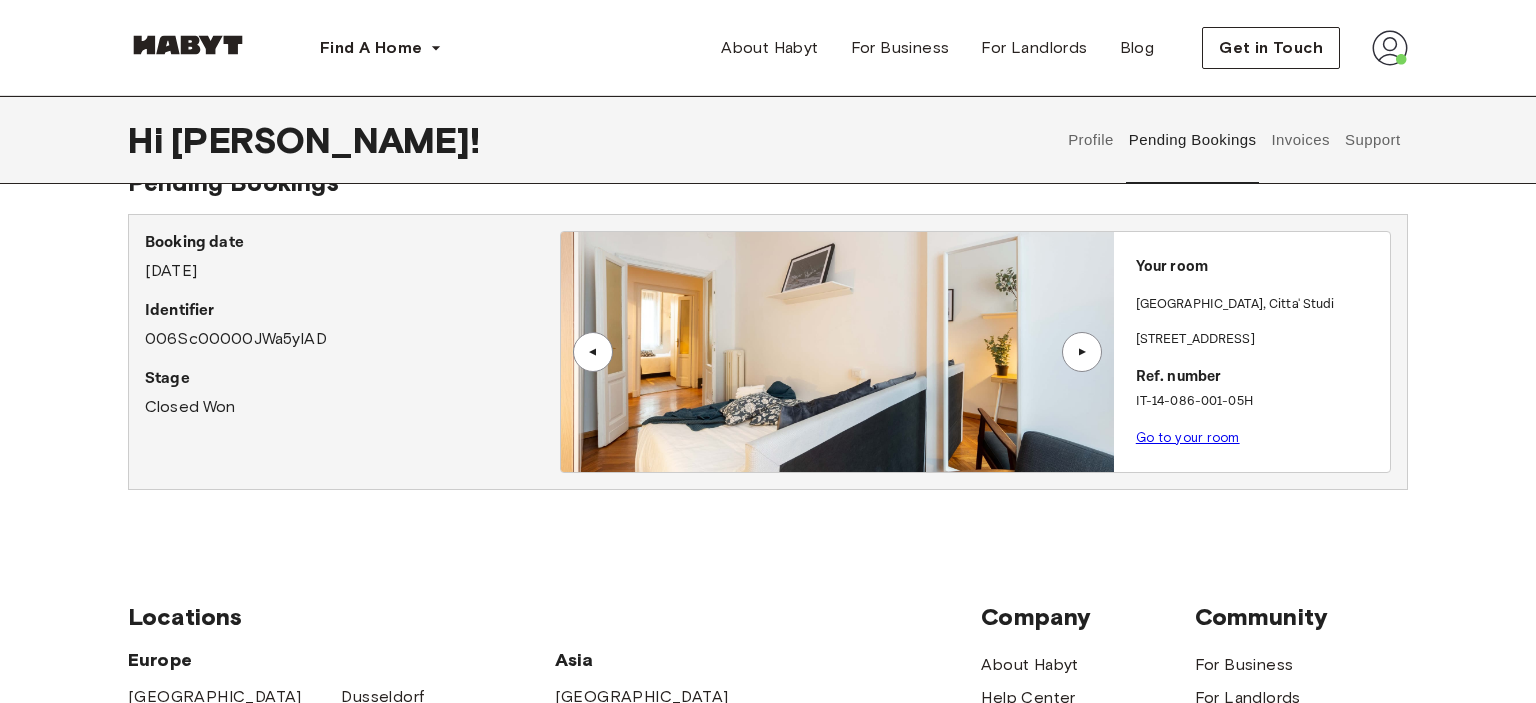 click on "▲" at bounding box center (1082, 352) 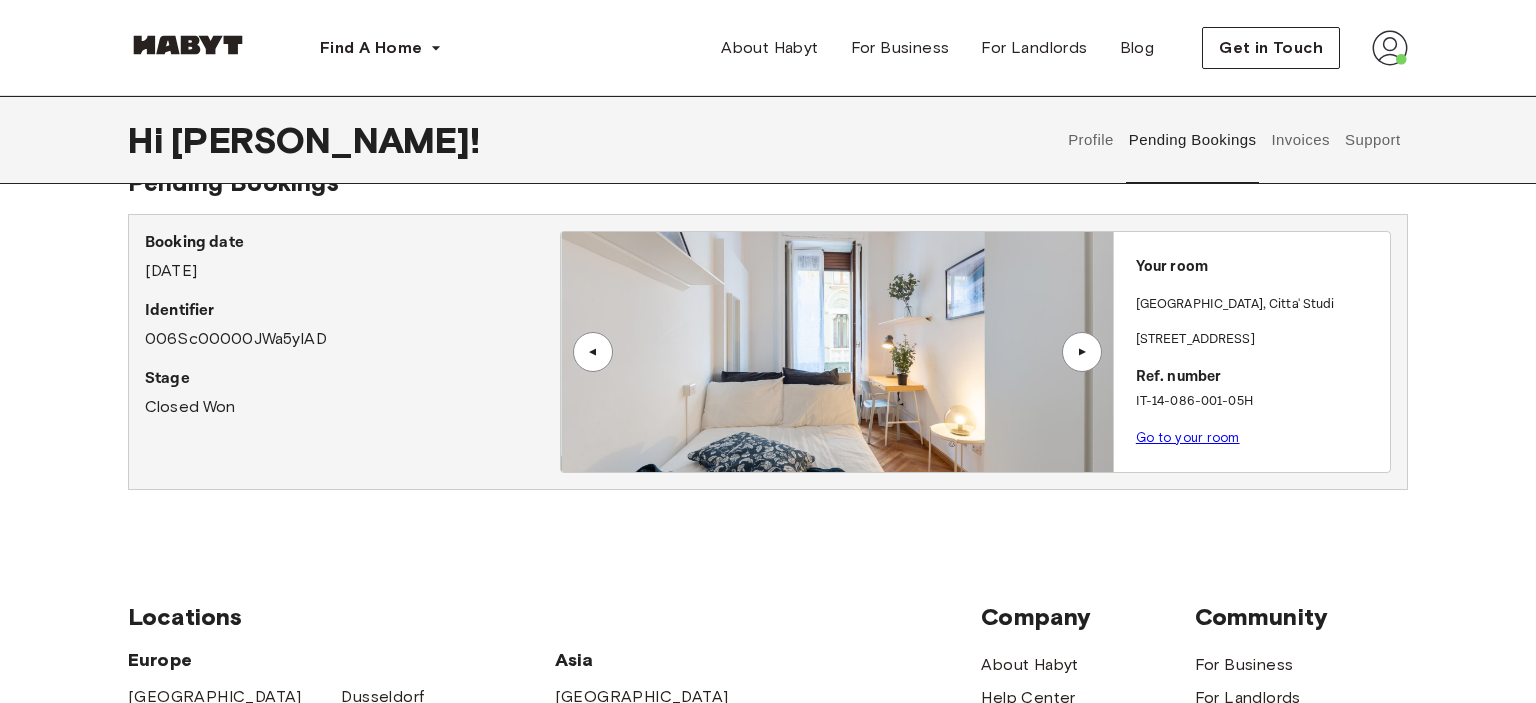 click on "▲" at bounding box center [593, 352] 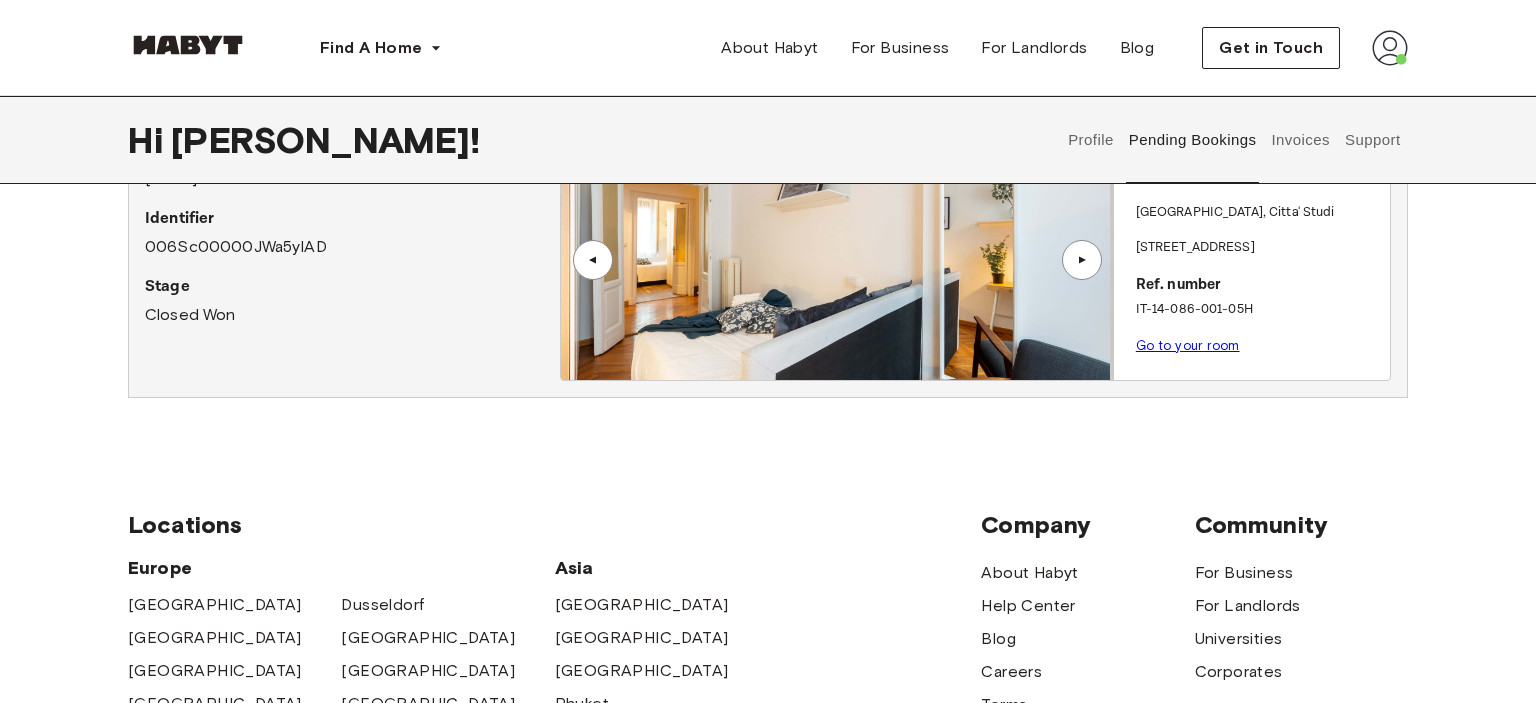 scroll, scrollTop: 0, scrollLeft: 0, axis: both 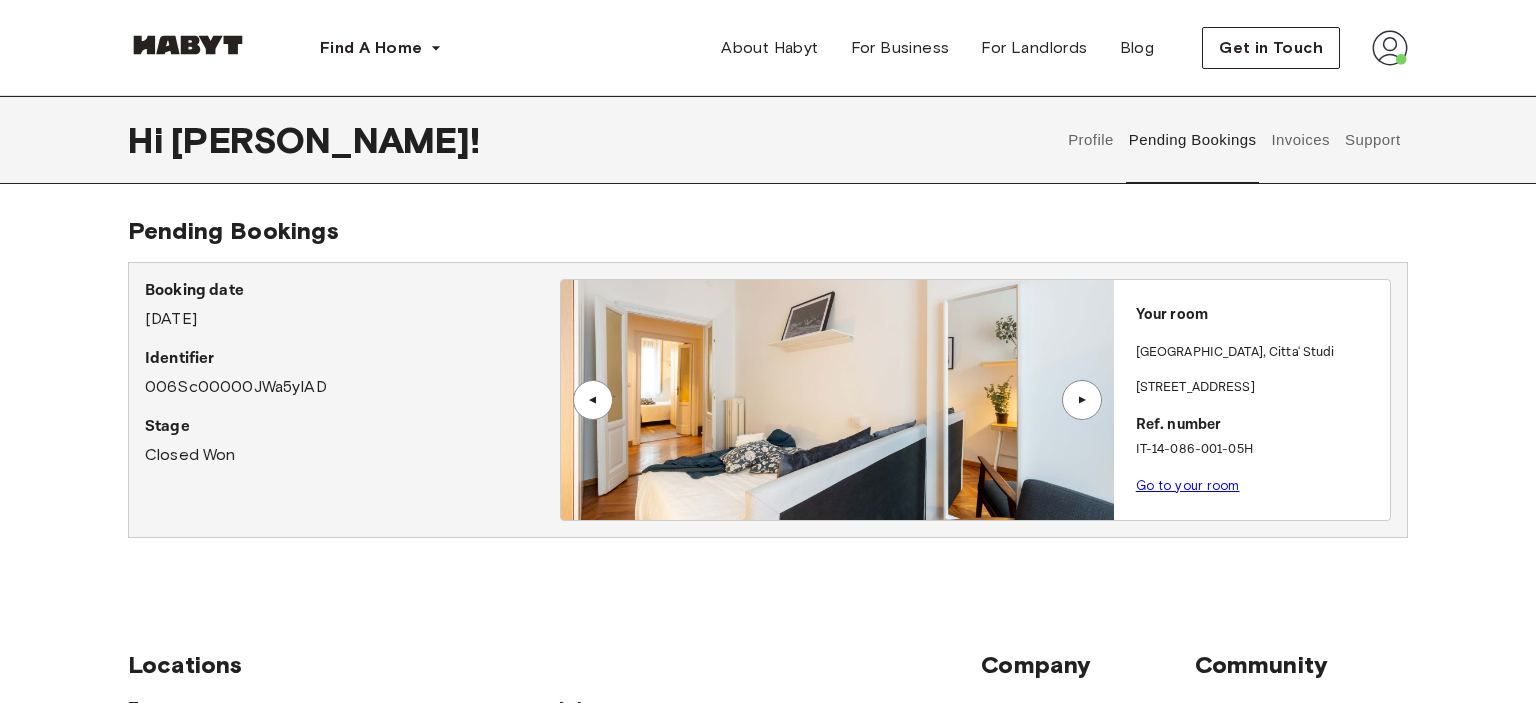 click on "Go to your room" at bounding box center (1188, 485) 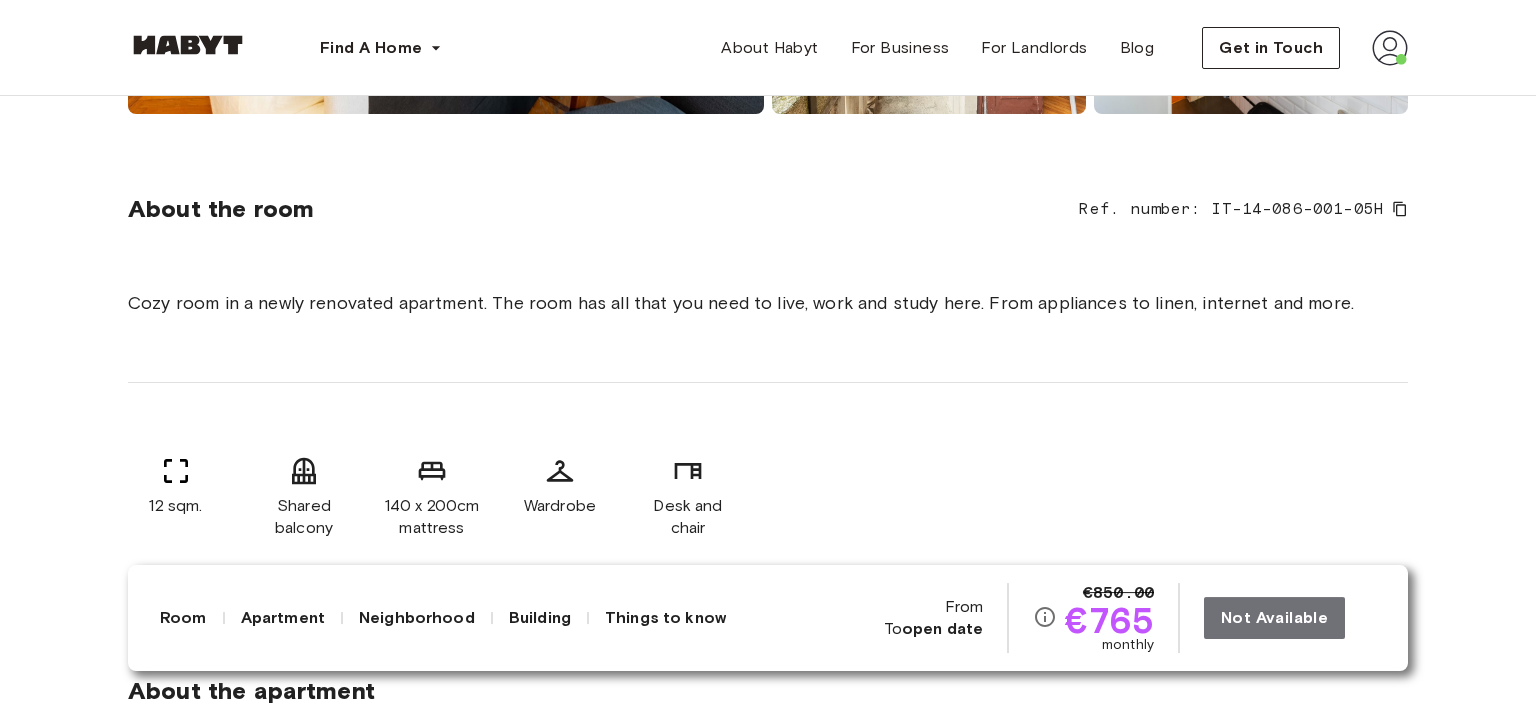 scroll, scrollTop: 629, scrollLeft: 0, axis: vertical 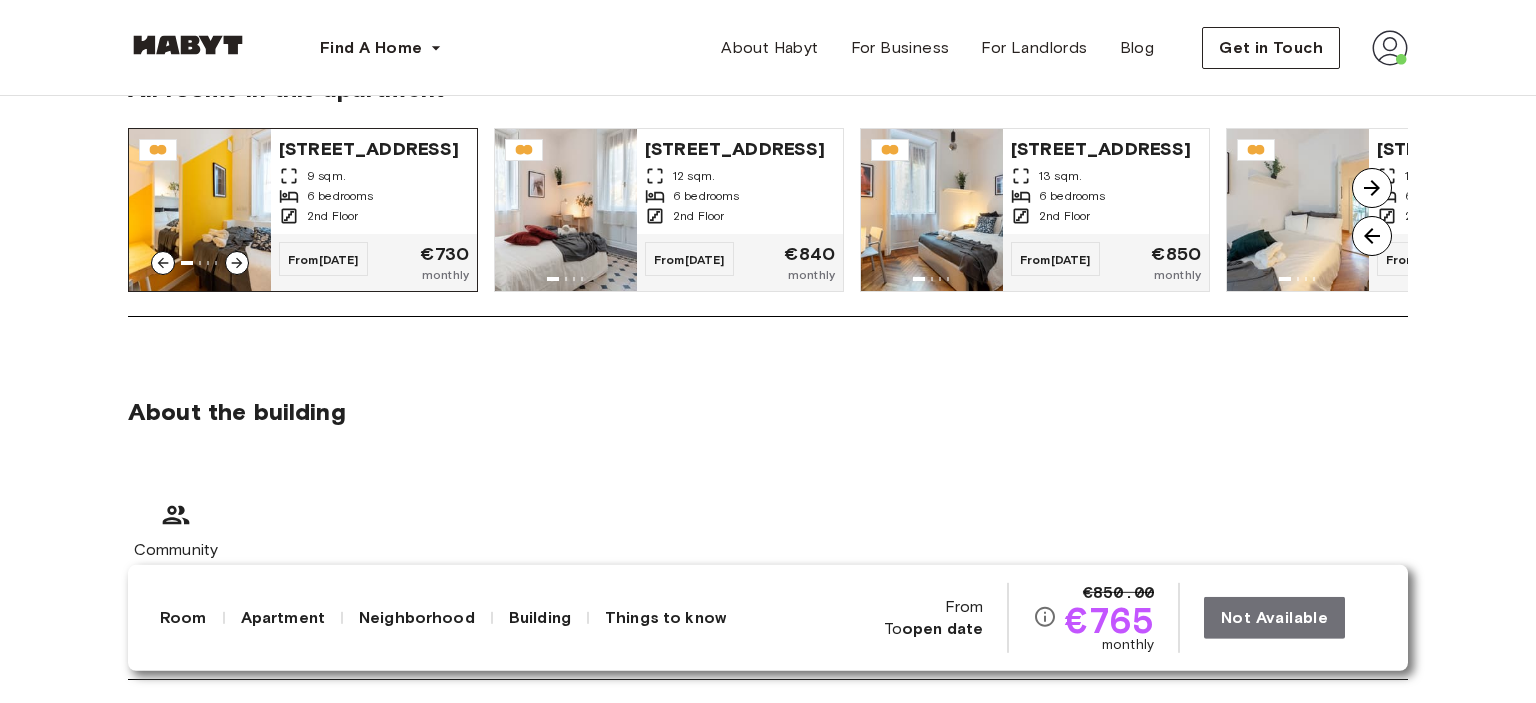 click 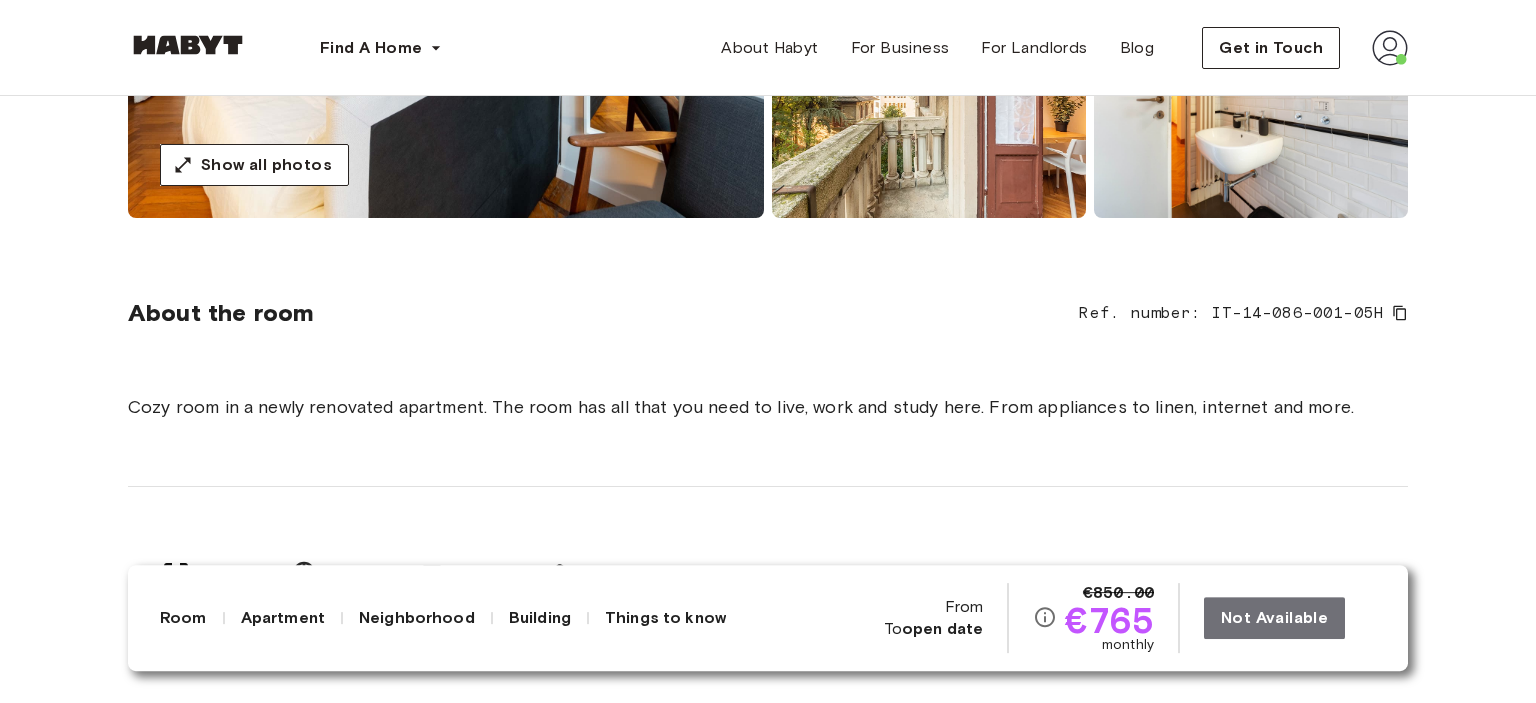 scroll, scrollTop: 620, scrollLeft: 0, axis: vertical 